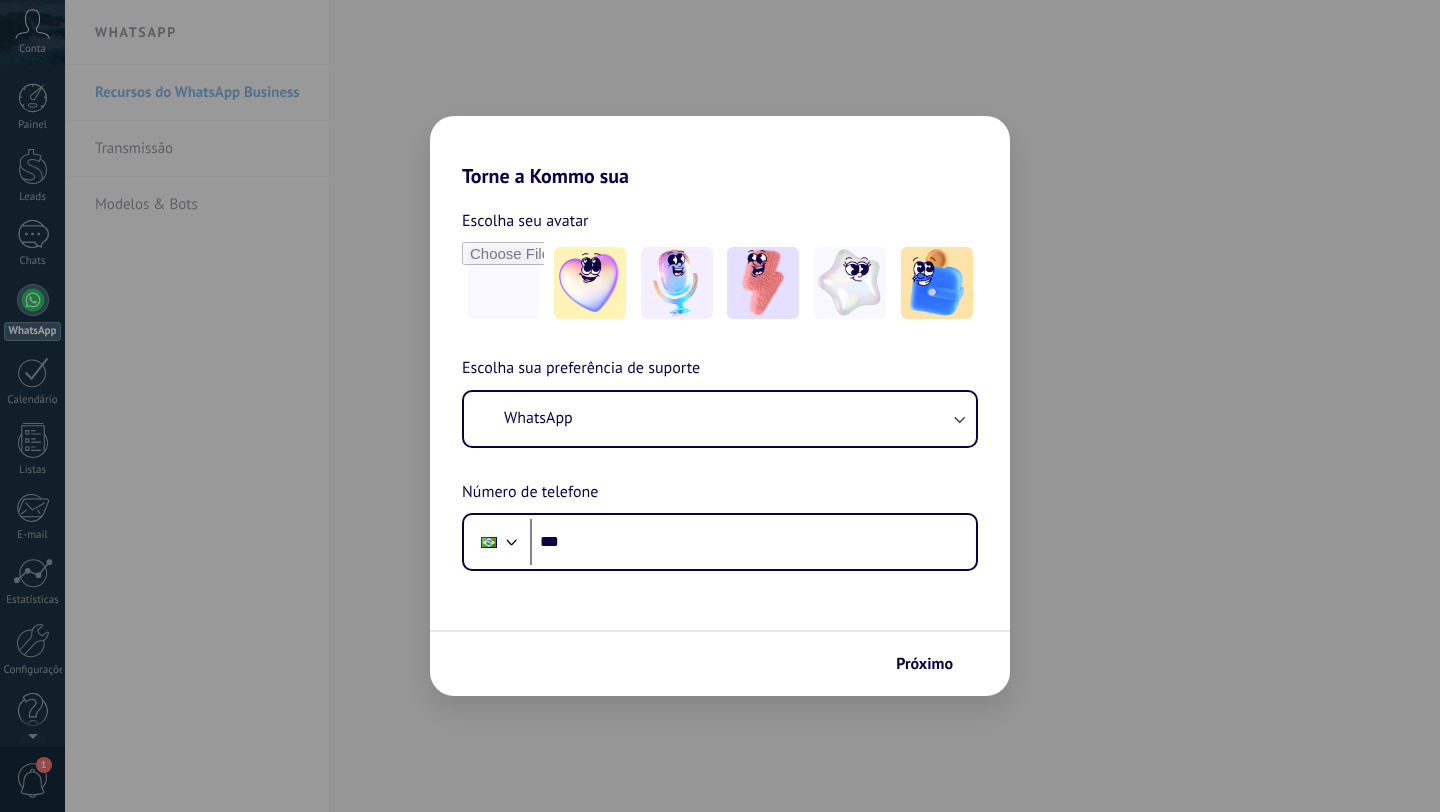 scroll, scrollTop: 0, scrollLeft: 0, axis: both 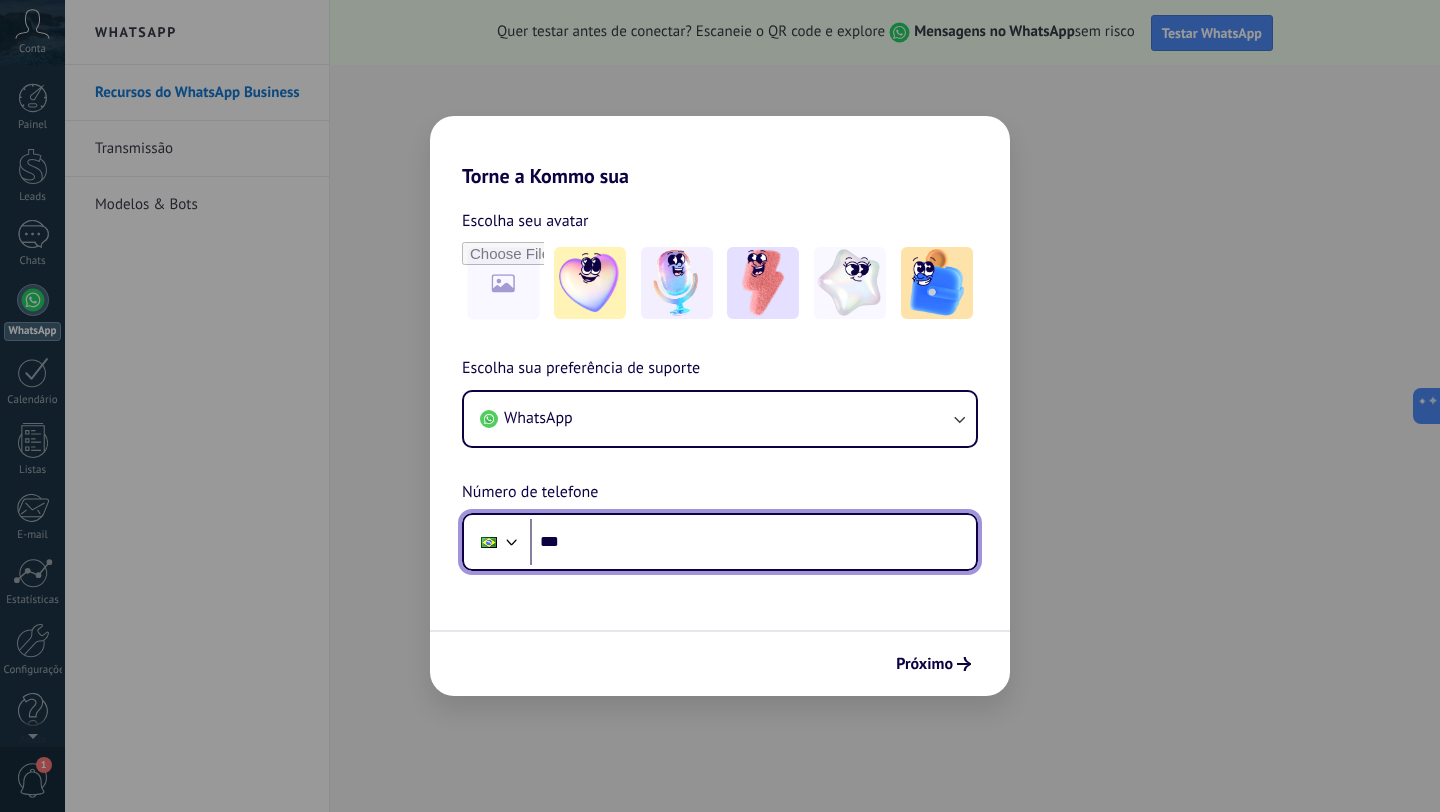 click on "***" at bounding box center [753, 542] 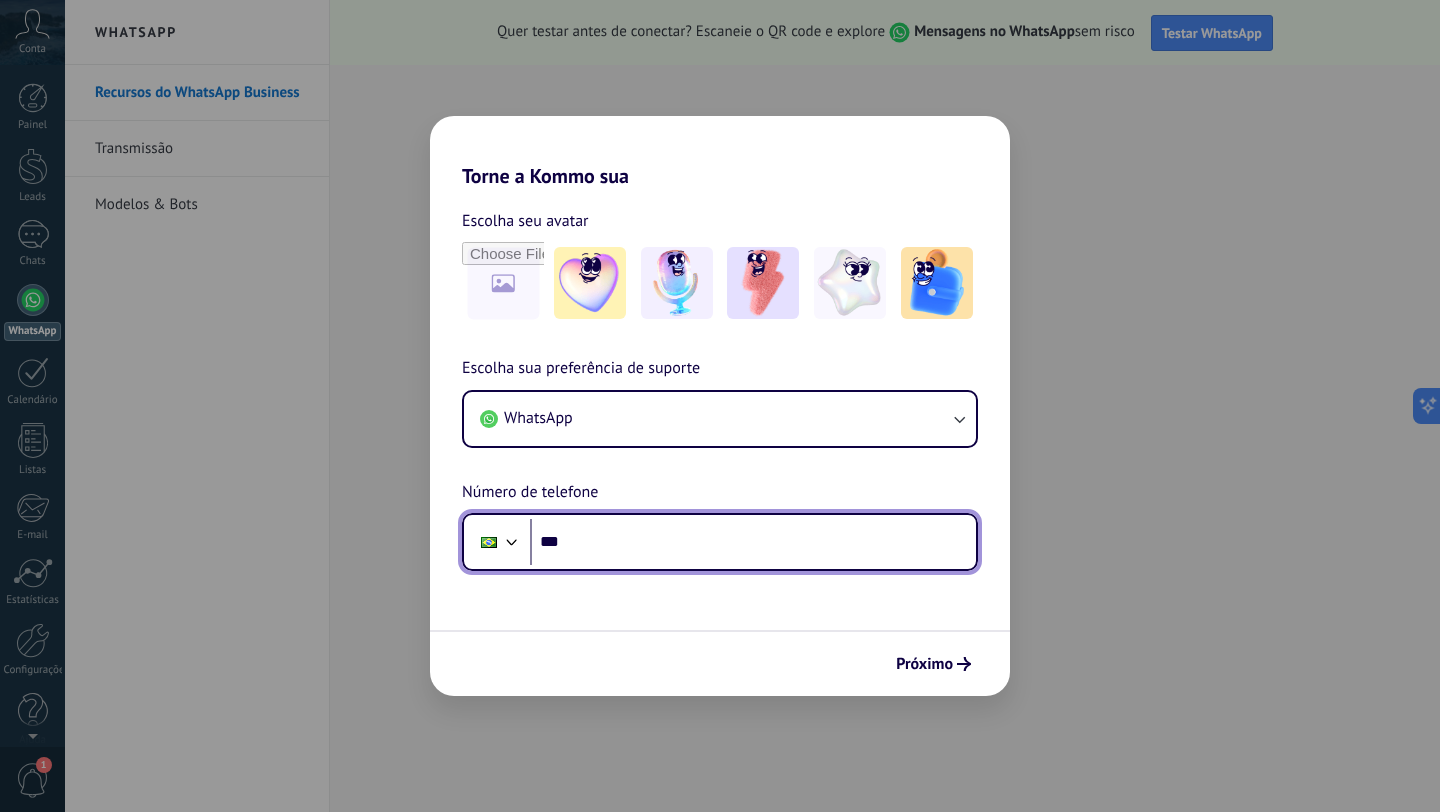 paste on "**********" 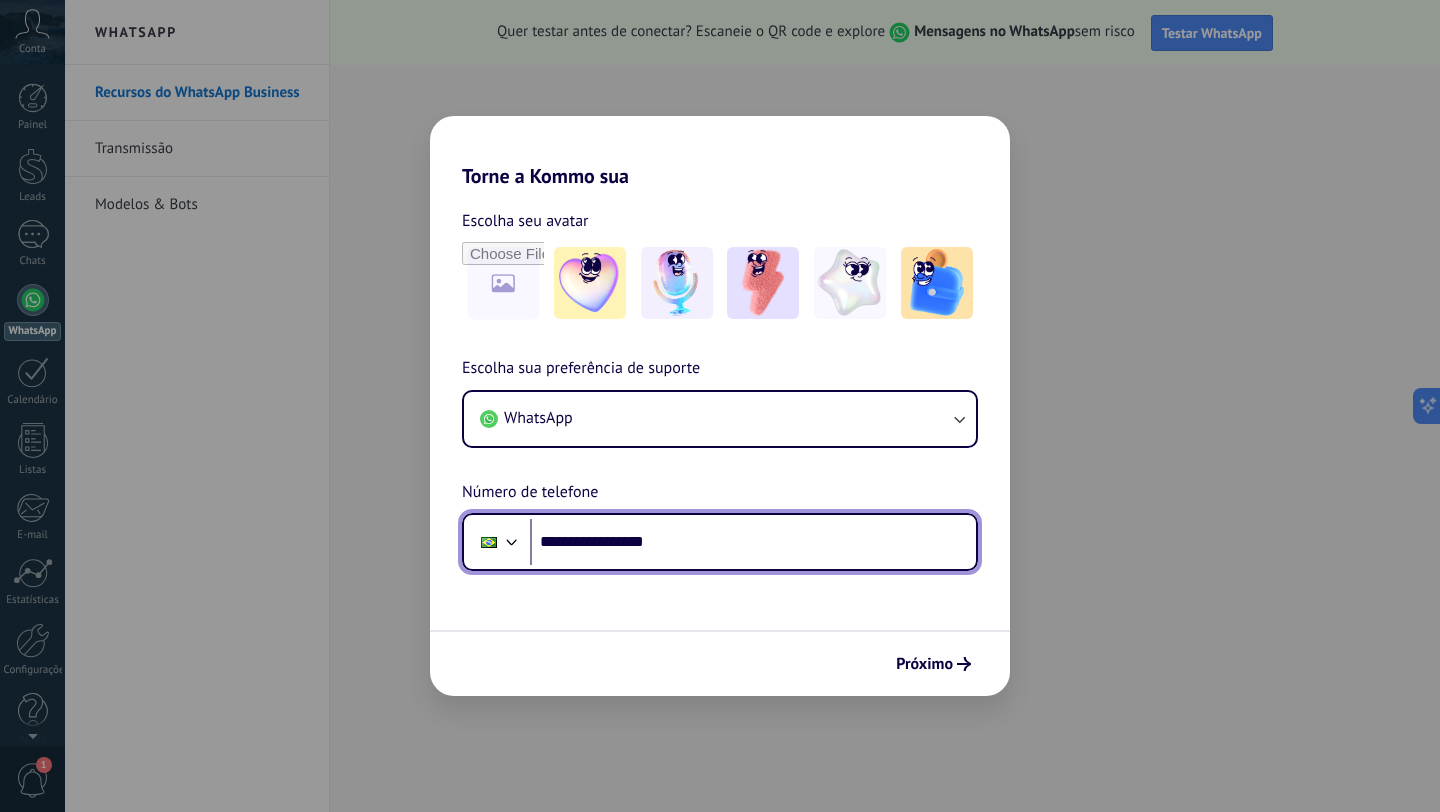 click on "**********" at bounding box center (753, 542) 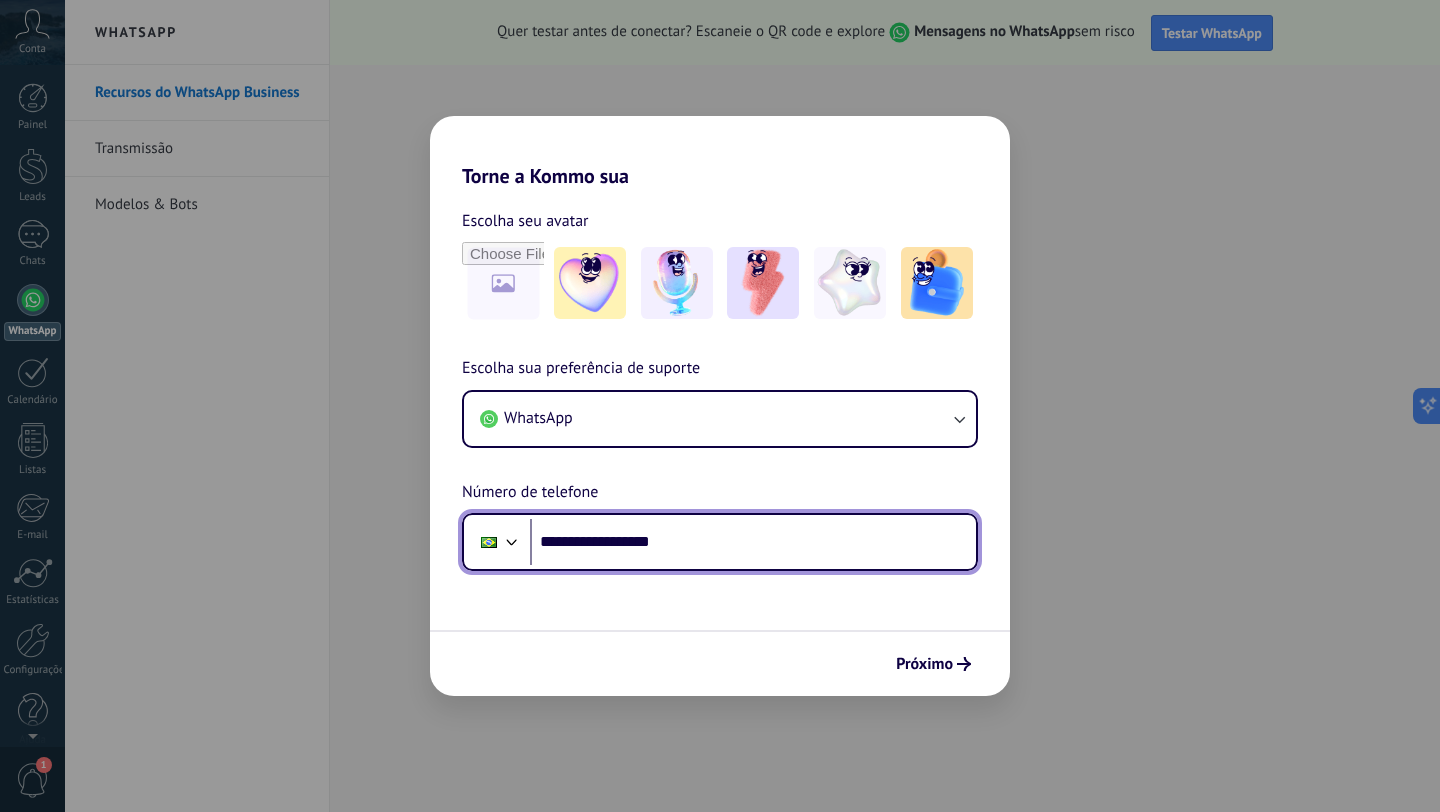 drag, startPoint x: 685, startPoint y: 542, endPoint x: 605, endPoint y: 551, distance: 80.50466 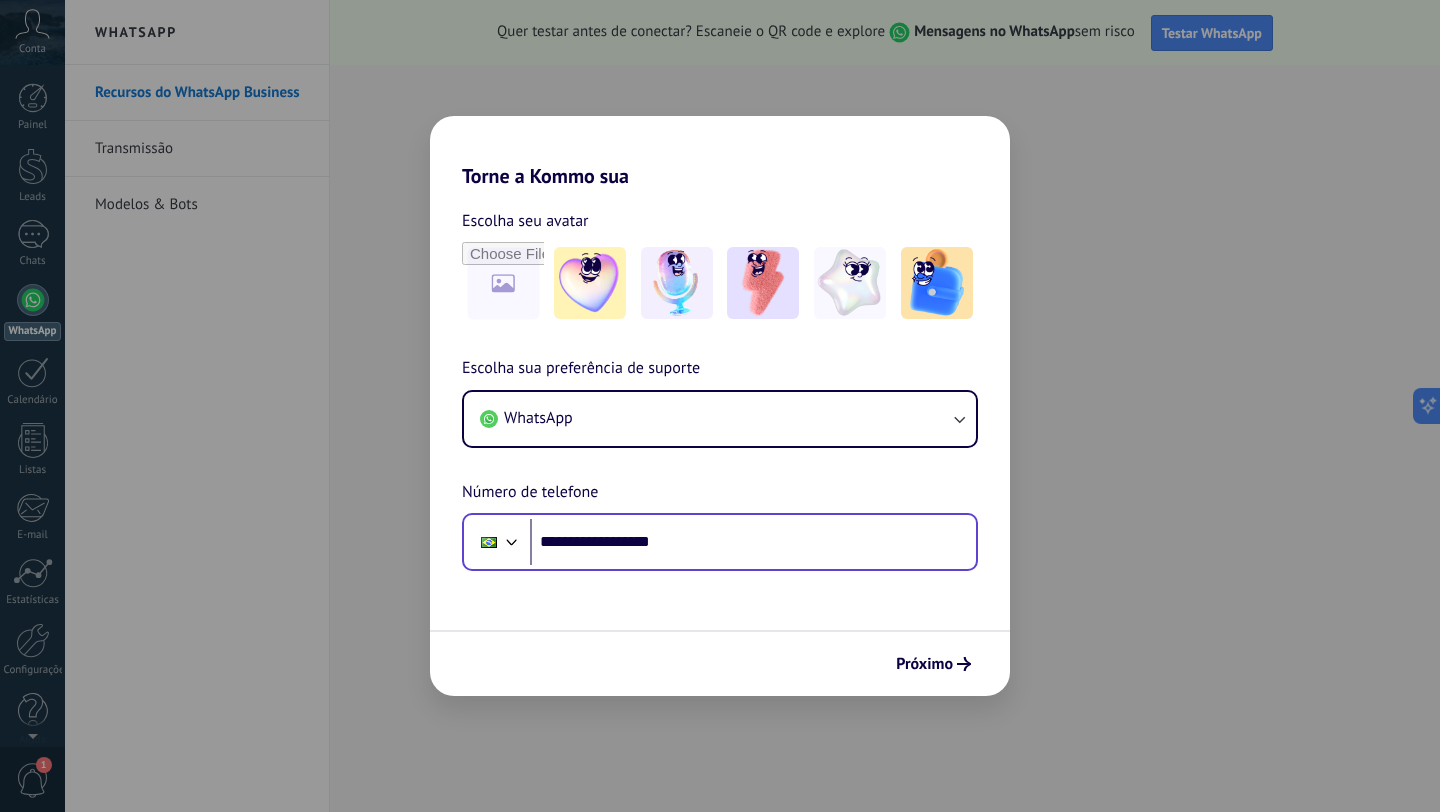 click on "**********" at bounding box center [720, 542] 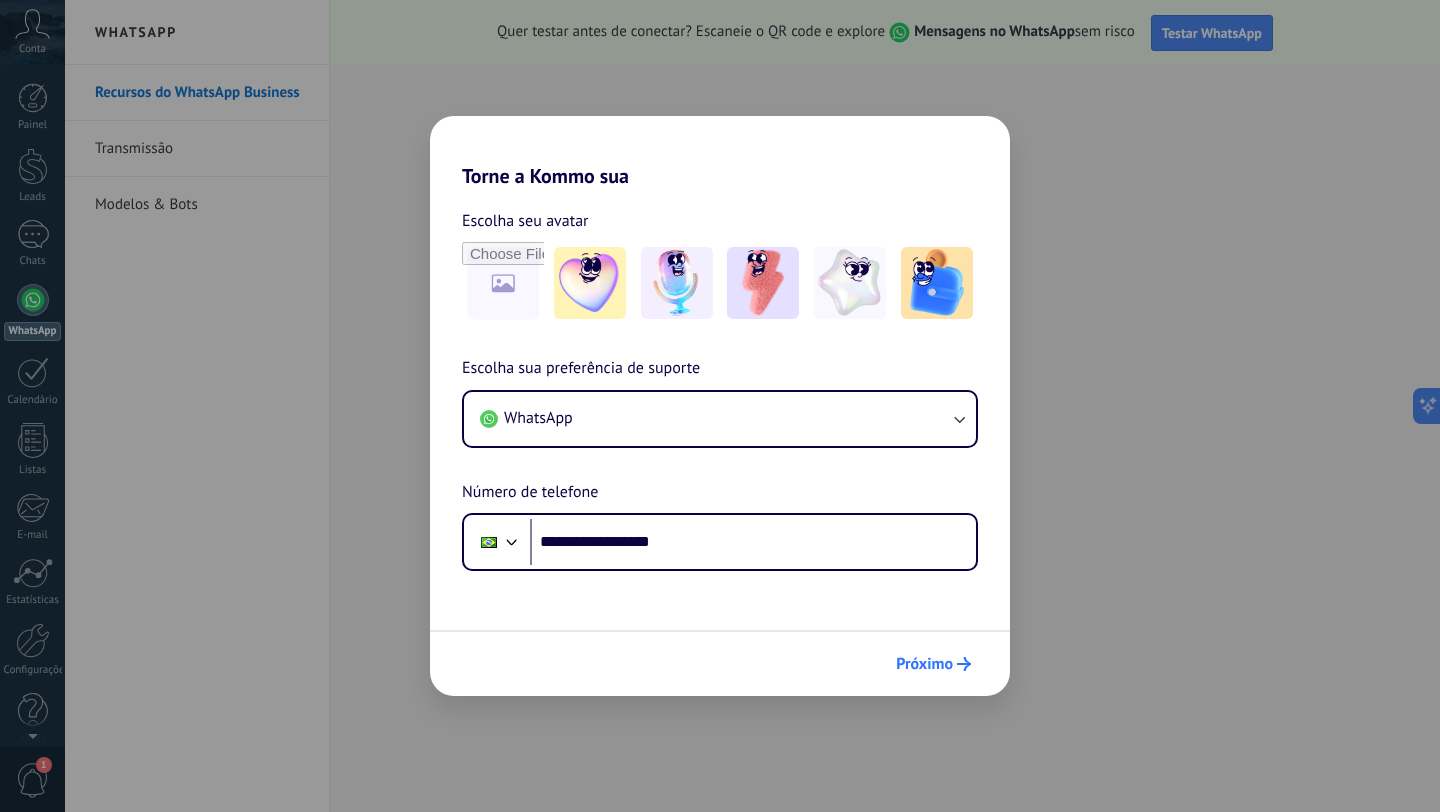 click on "Próximo" at bounding box center (924, 664) 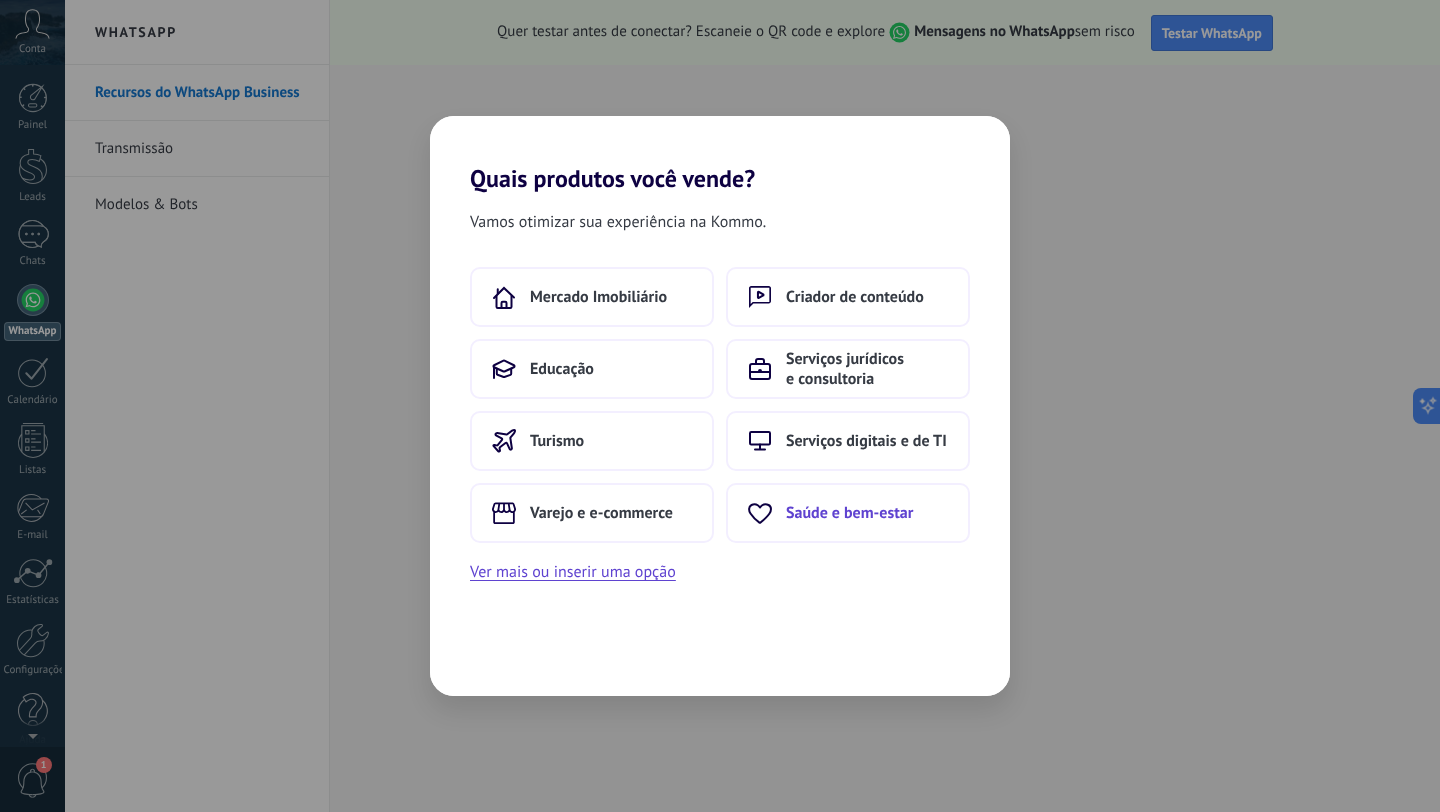 click on "Saúde e bem-estar" at bounding box center [848, 513] 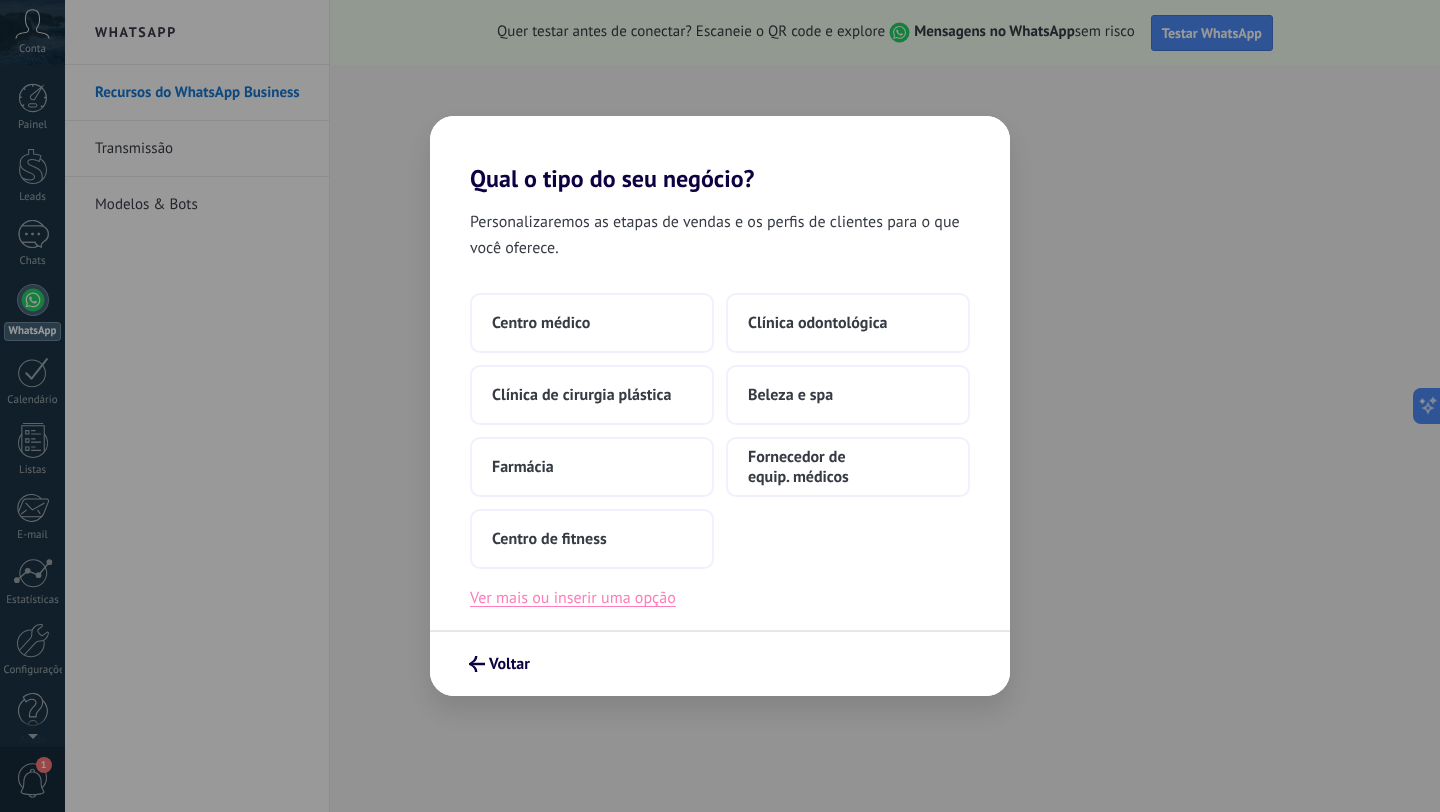 click on "Ver mais ou inserir uma opção" at bounding box center [573, 598] 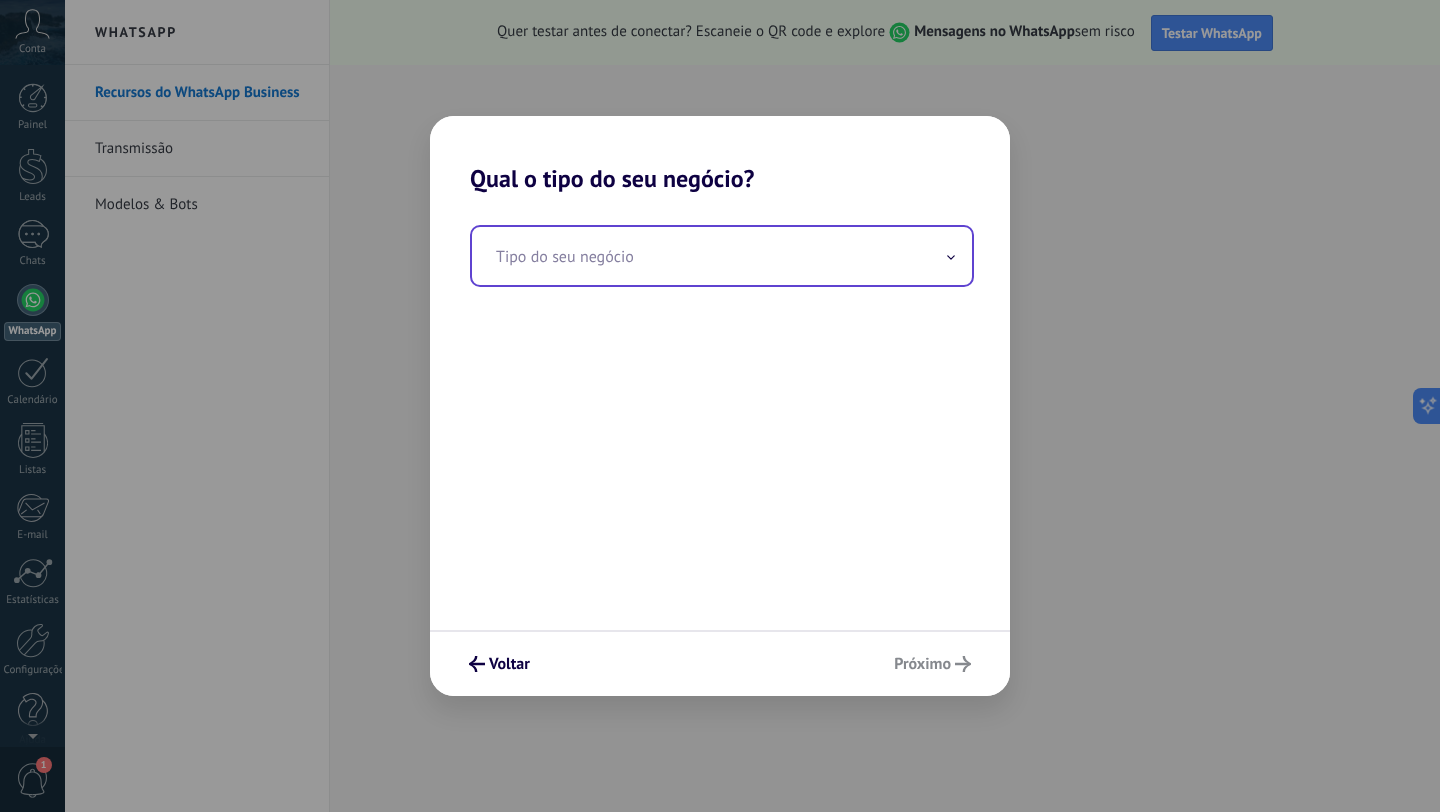 click at bounding box center [722, 256] 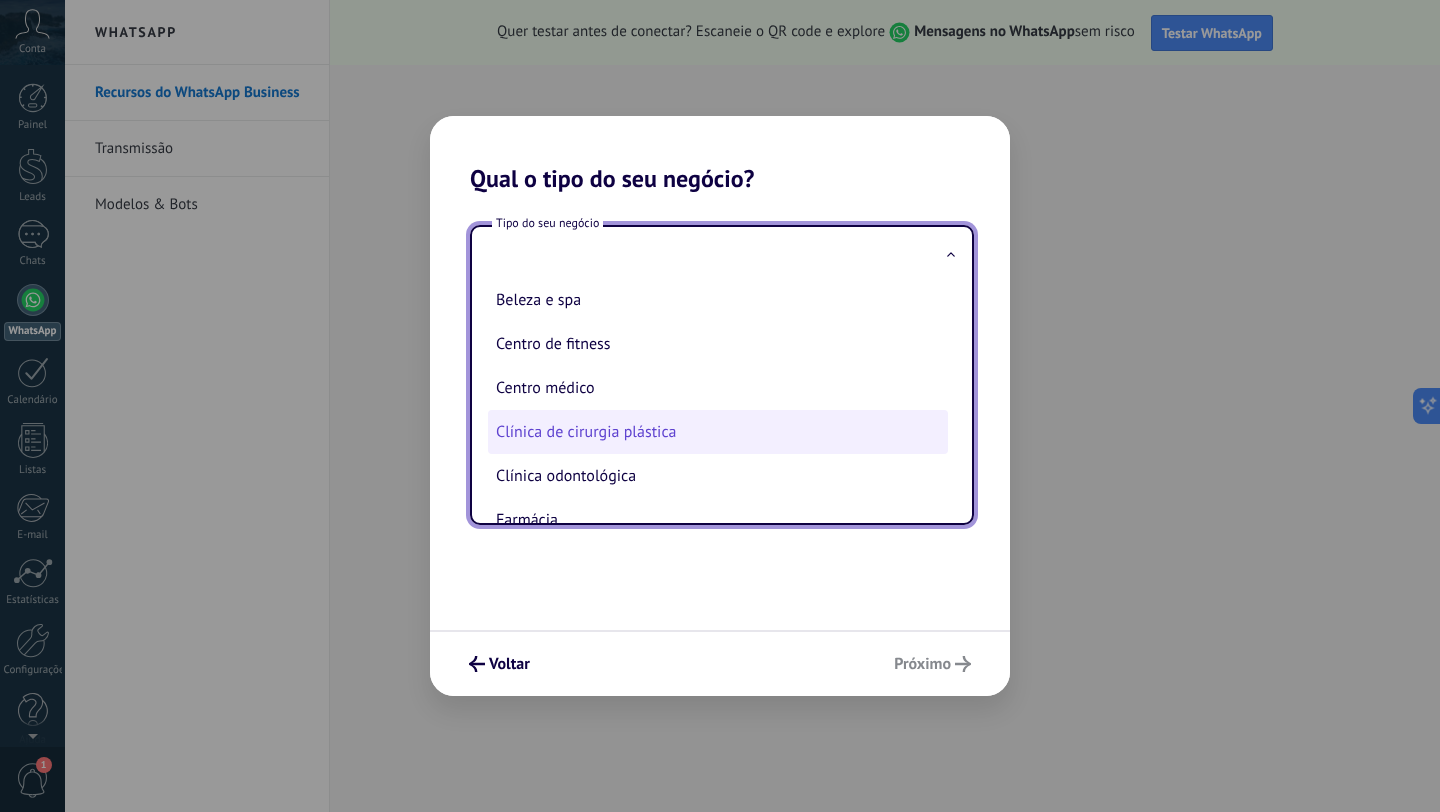 scroll, scrollTop: 0, scrollLeft: 0, axis: both 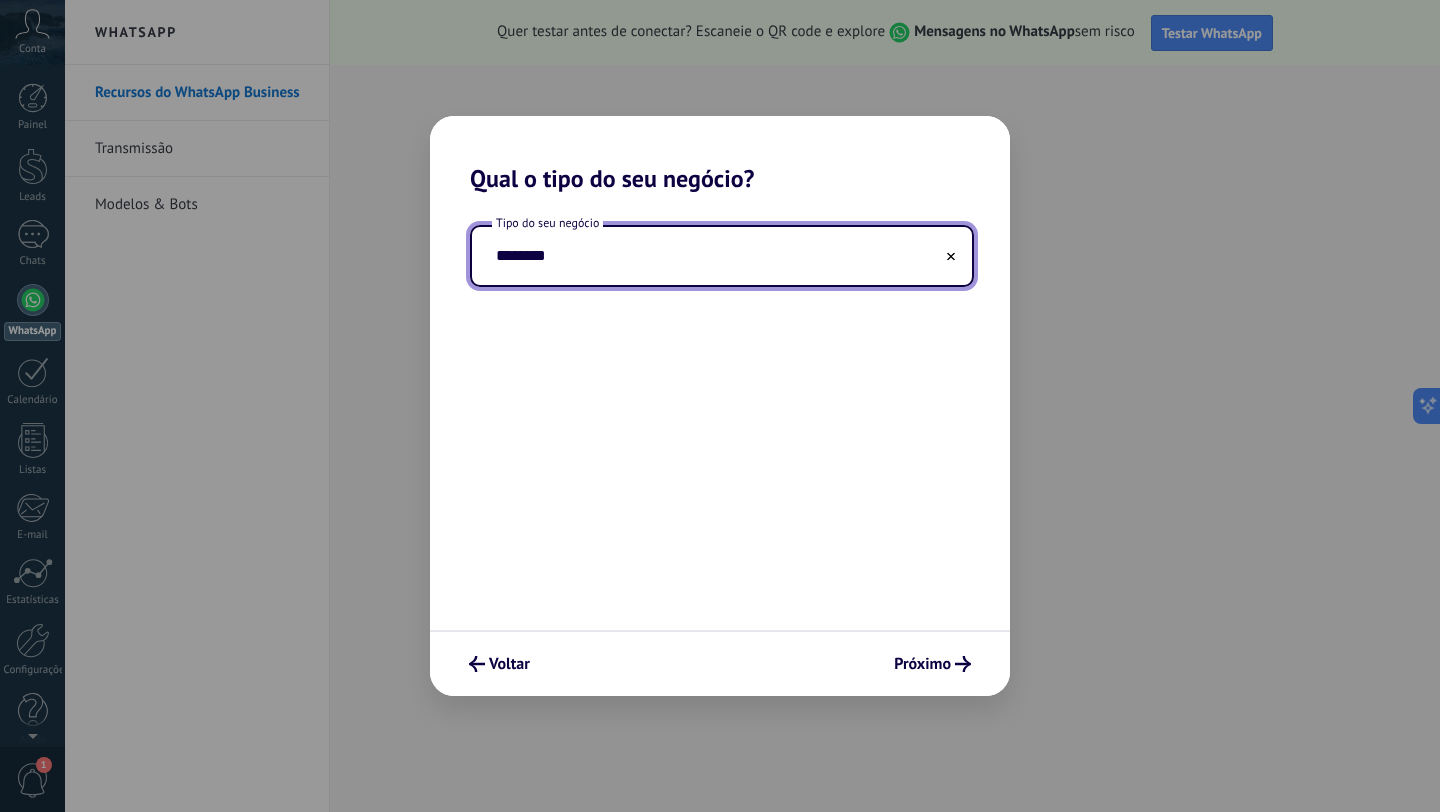 type on "********" 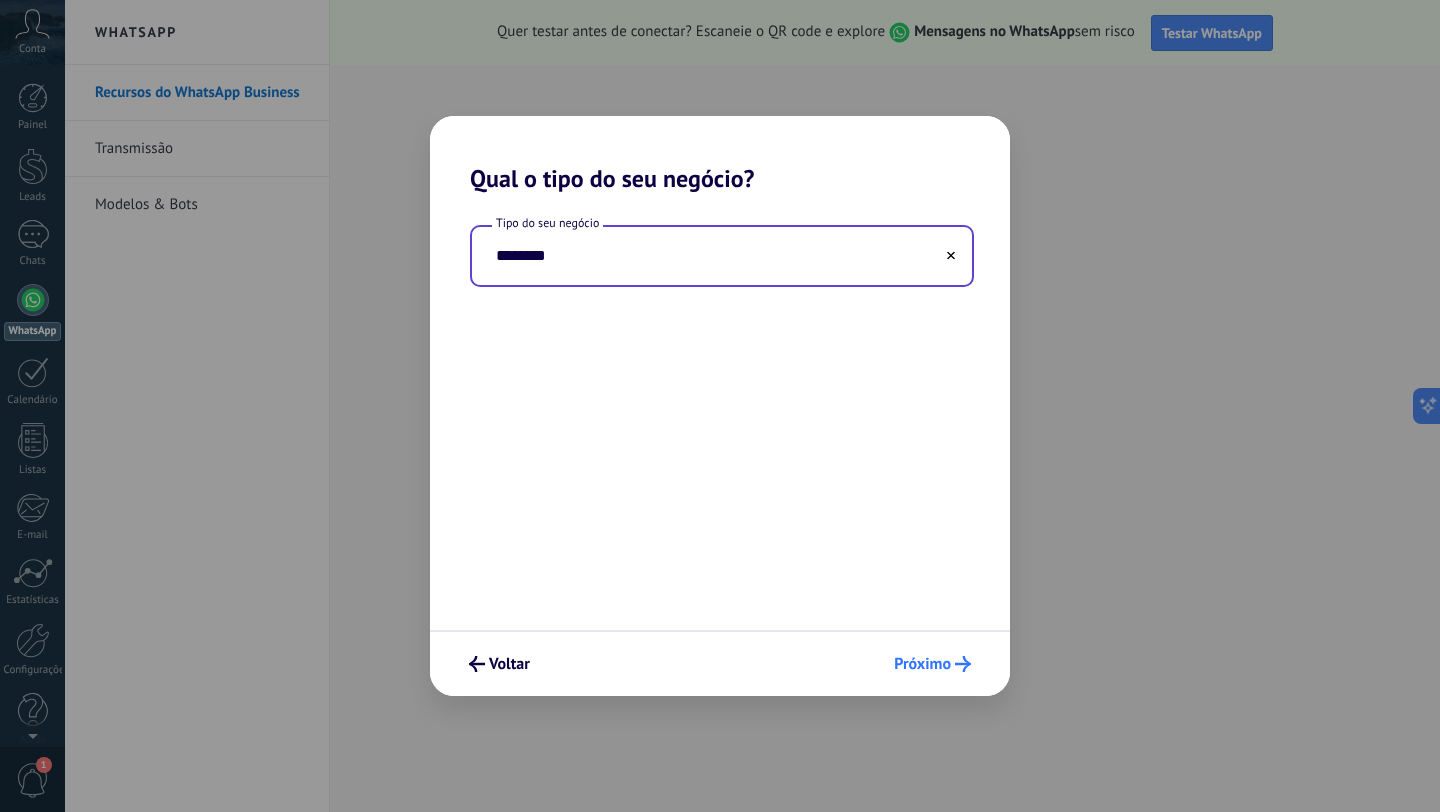 click on "Próximo" at bounding box center [477, 664] 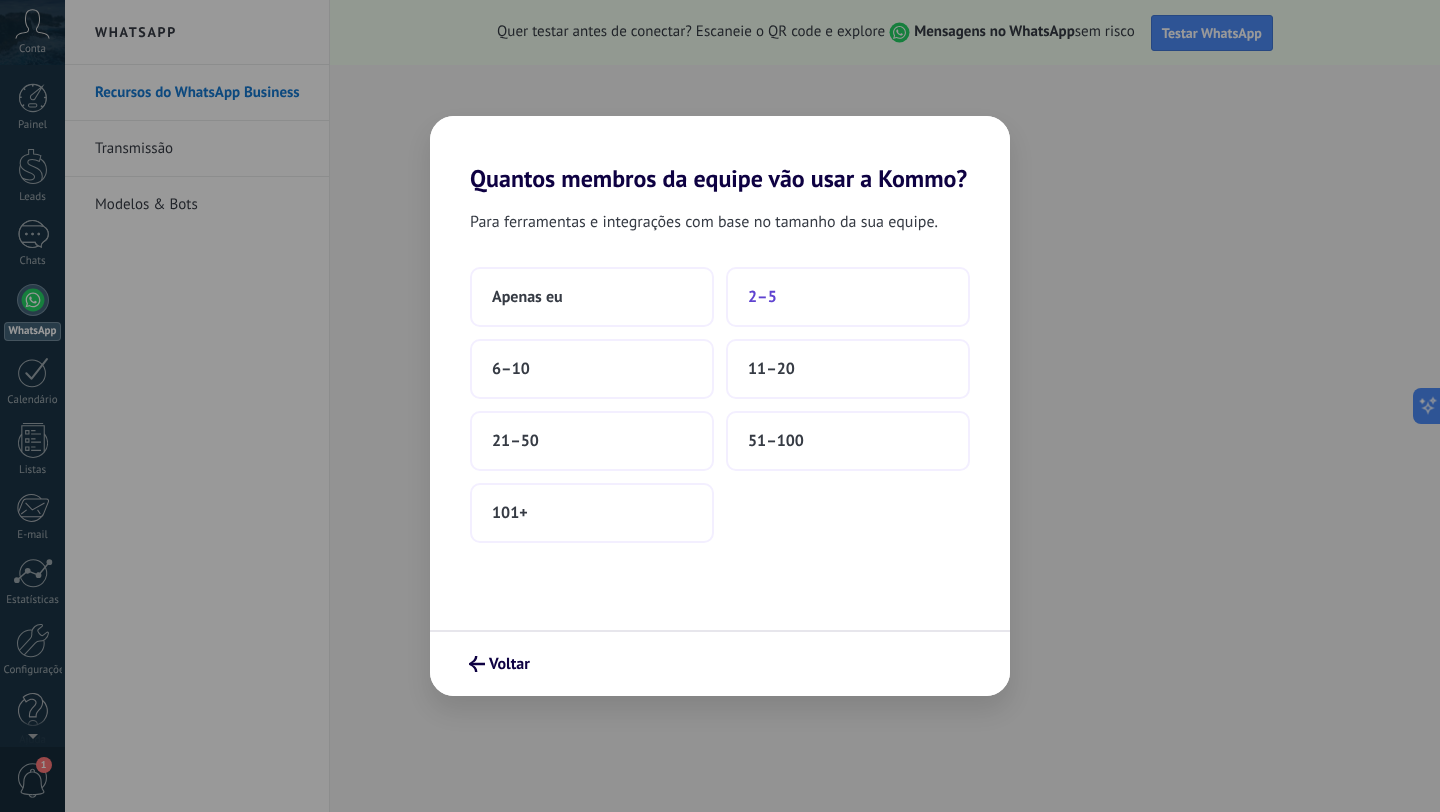 click on "2–5" at bounding box center (848, 297) 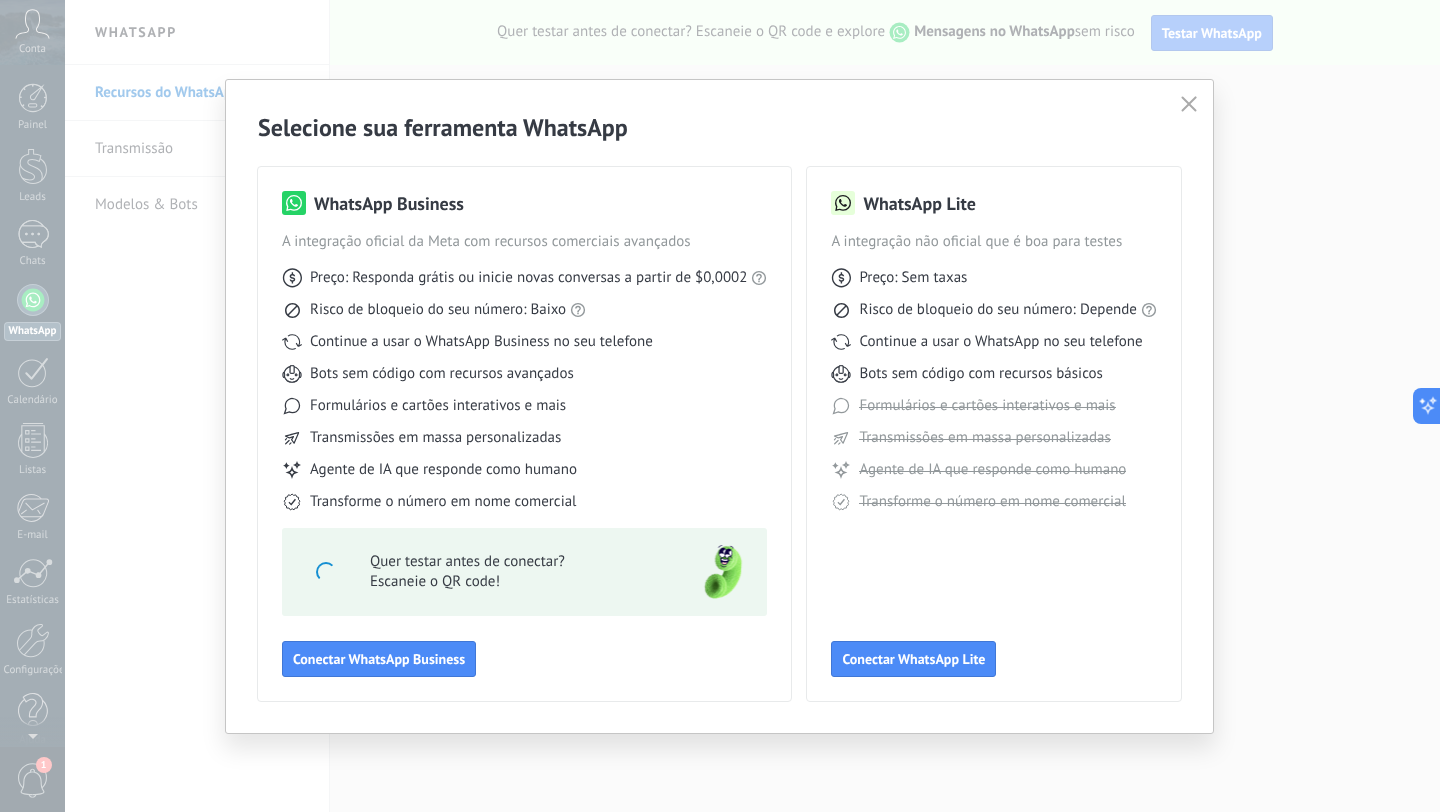 click at bounding box center [1189, 104] 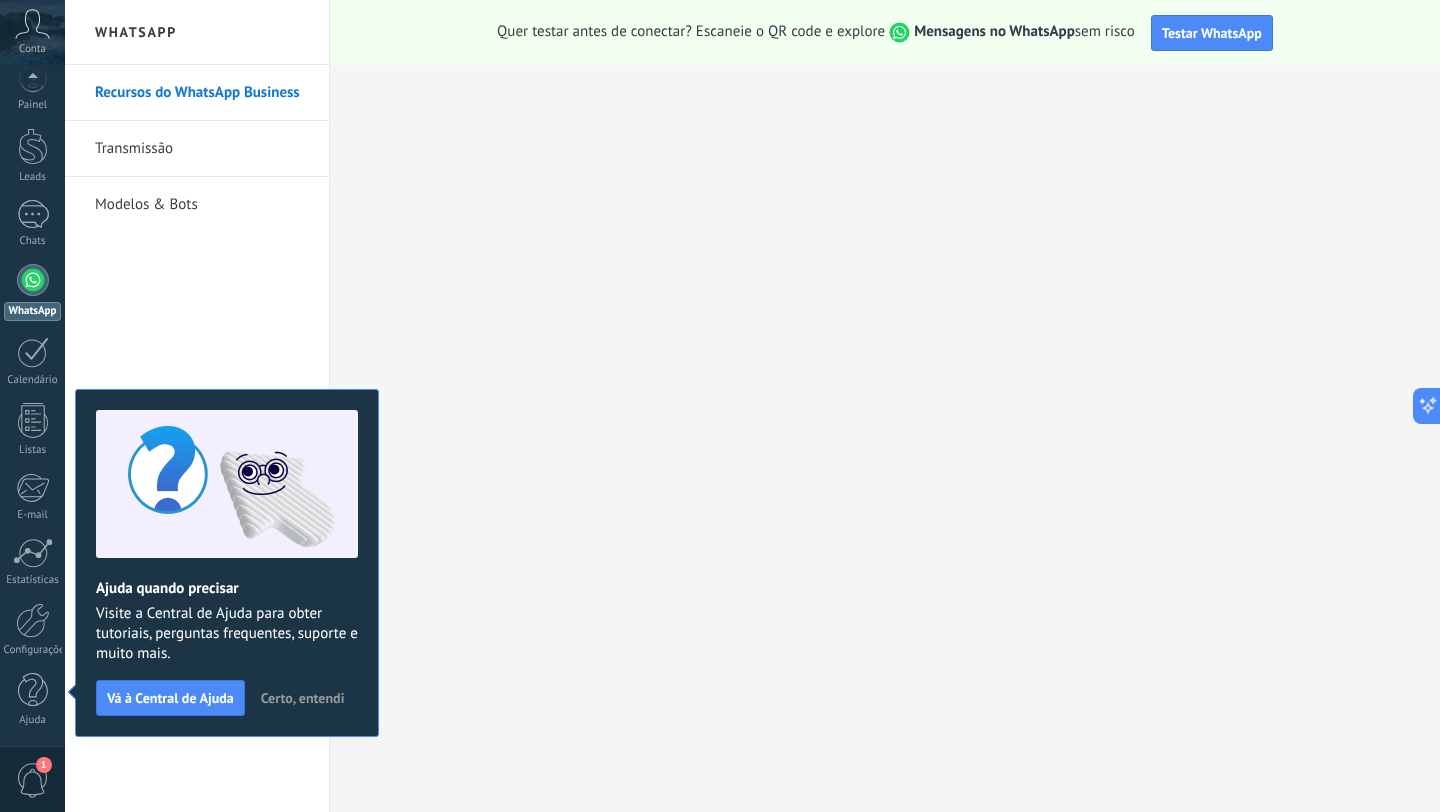 scroll, scrollTop: 0, scrollLeft: 0, axis: both 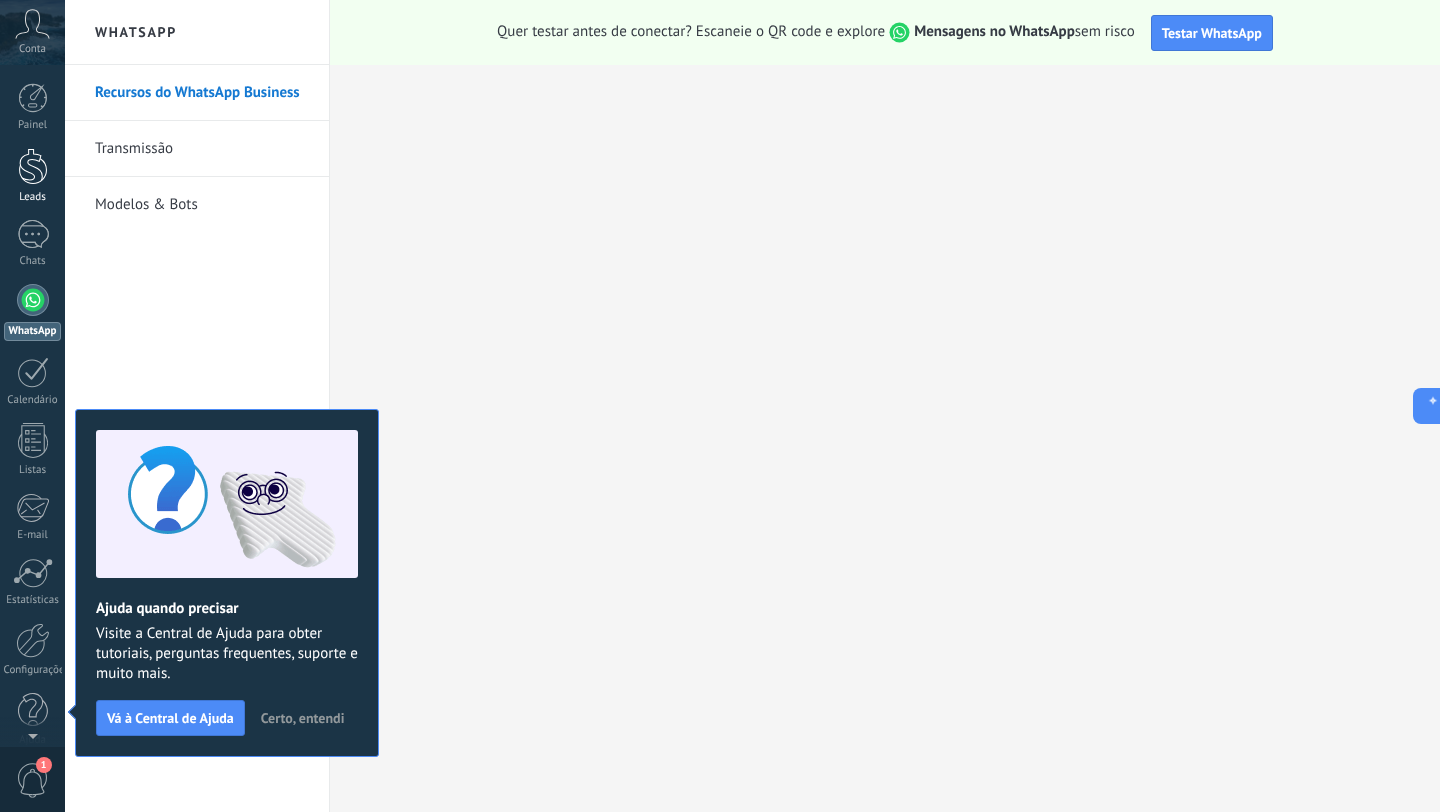 click at bounding box center [33, 166] 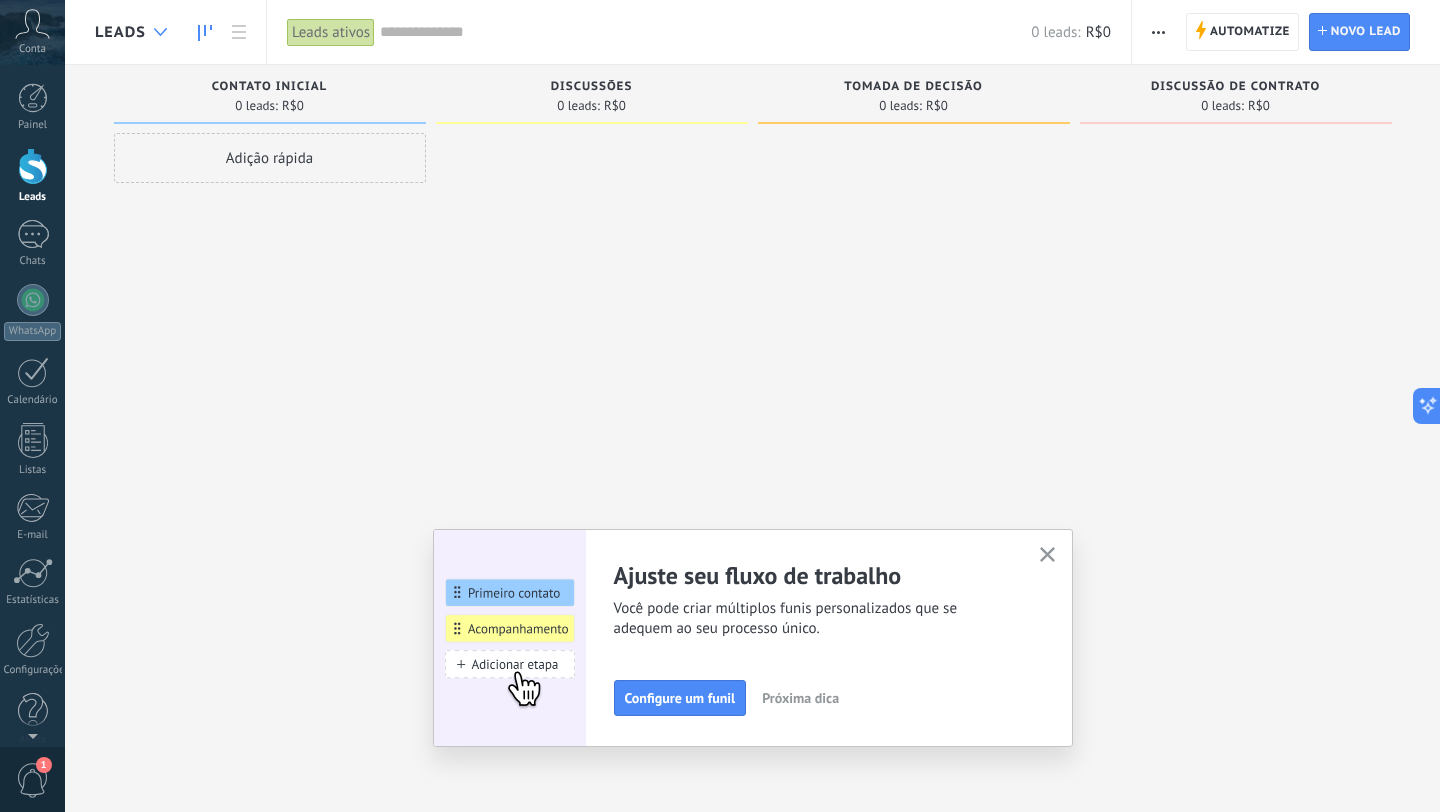 click at bounding box center (160, 32) 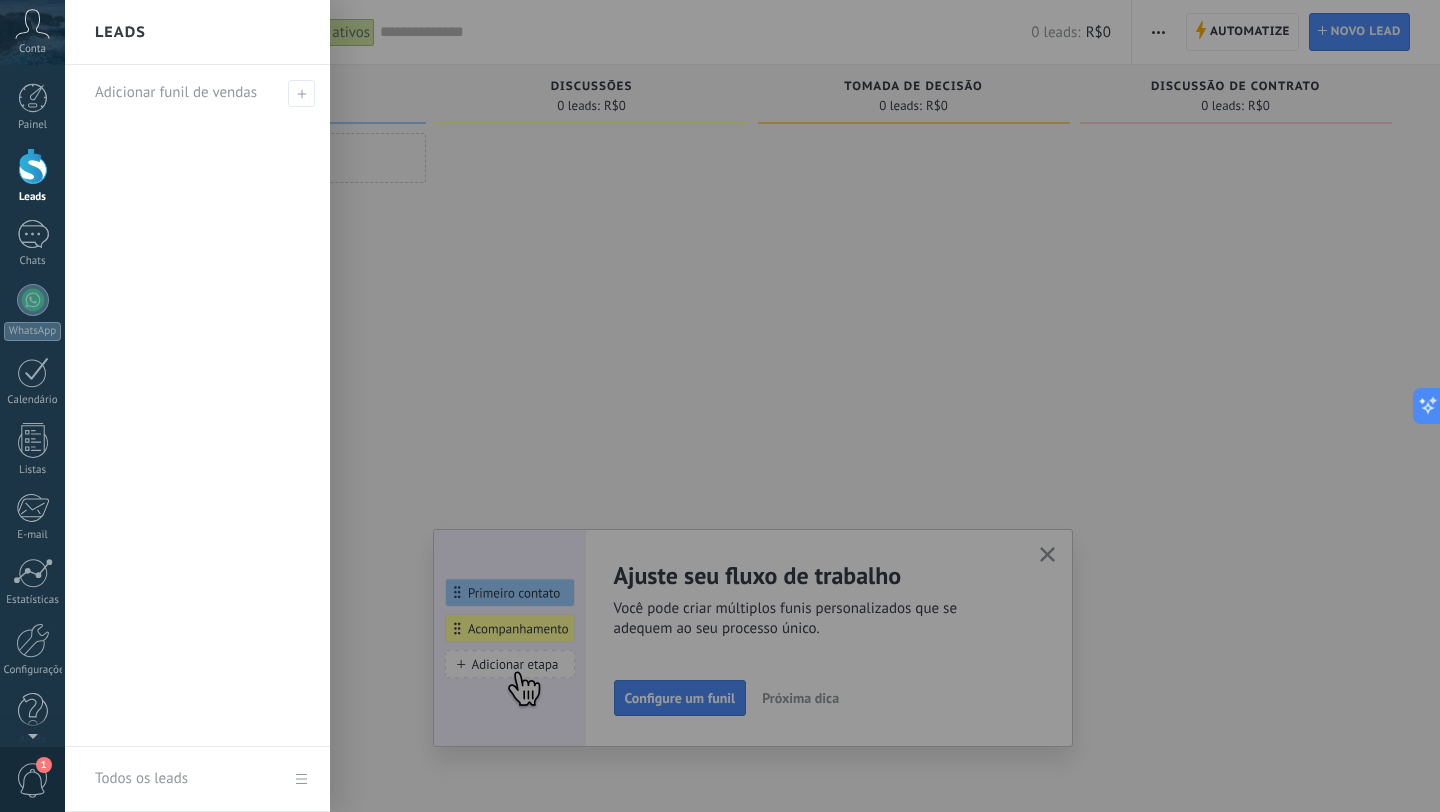 click at bounding box center [785, 406] 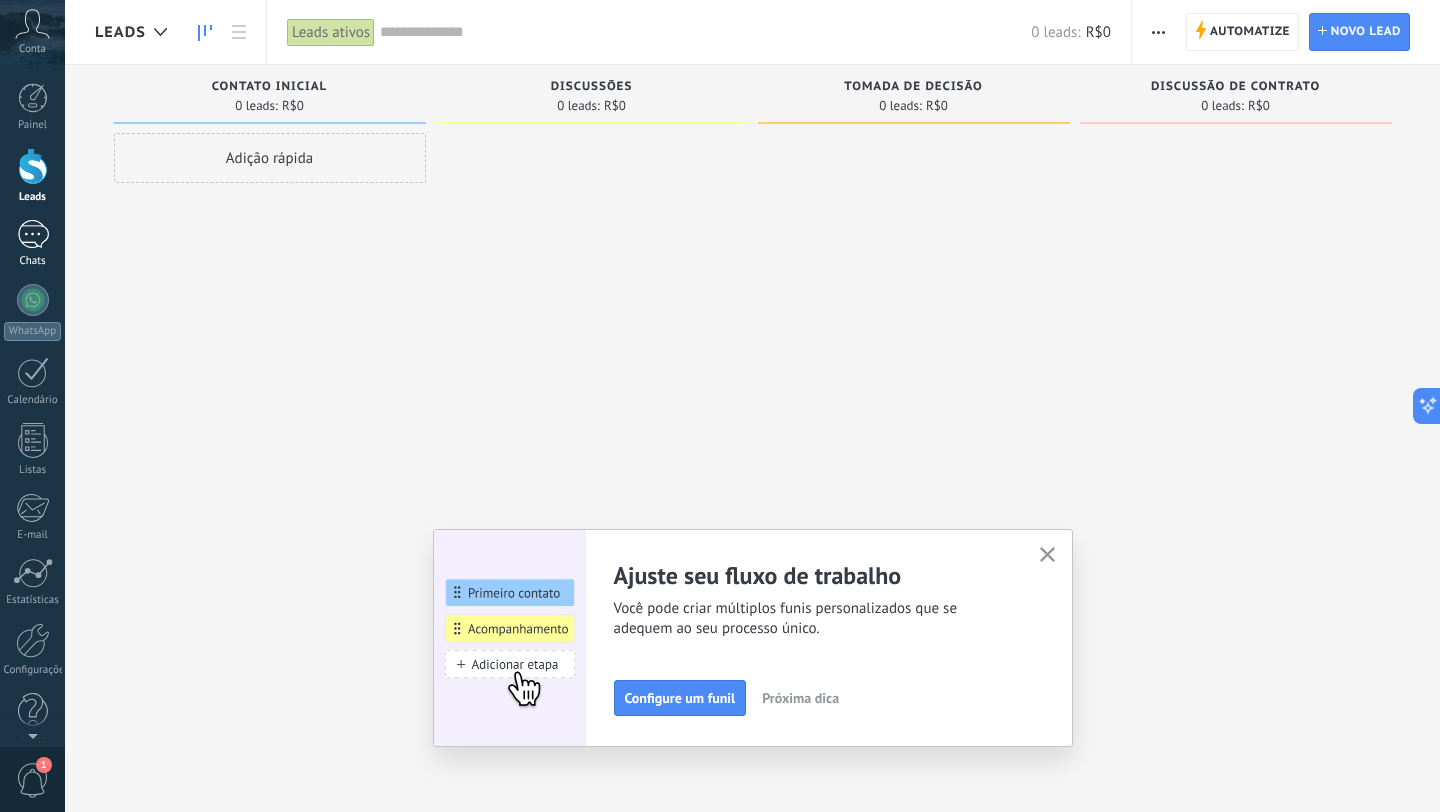 click at bounding box center (33, 234) 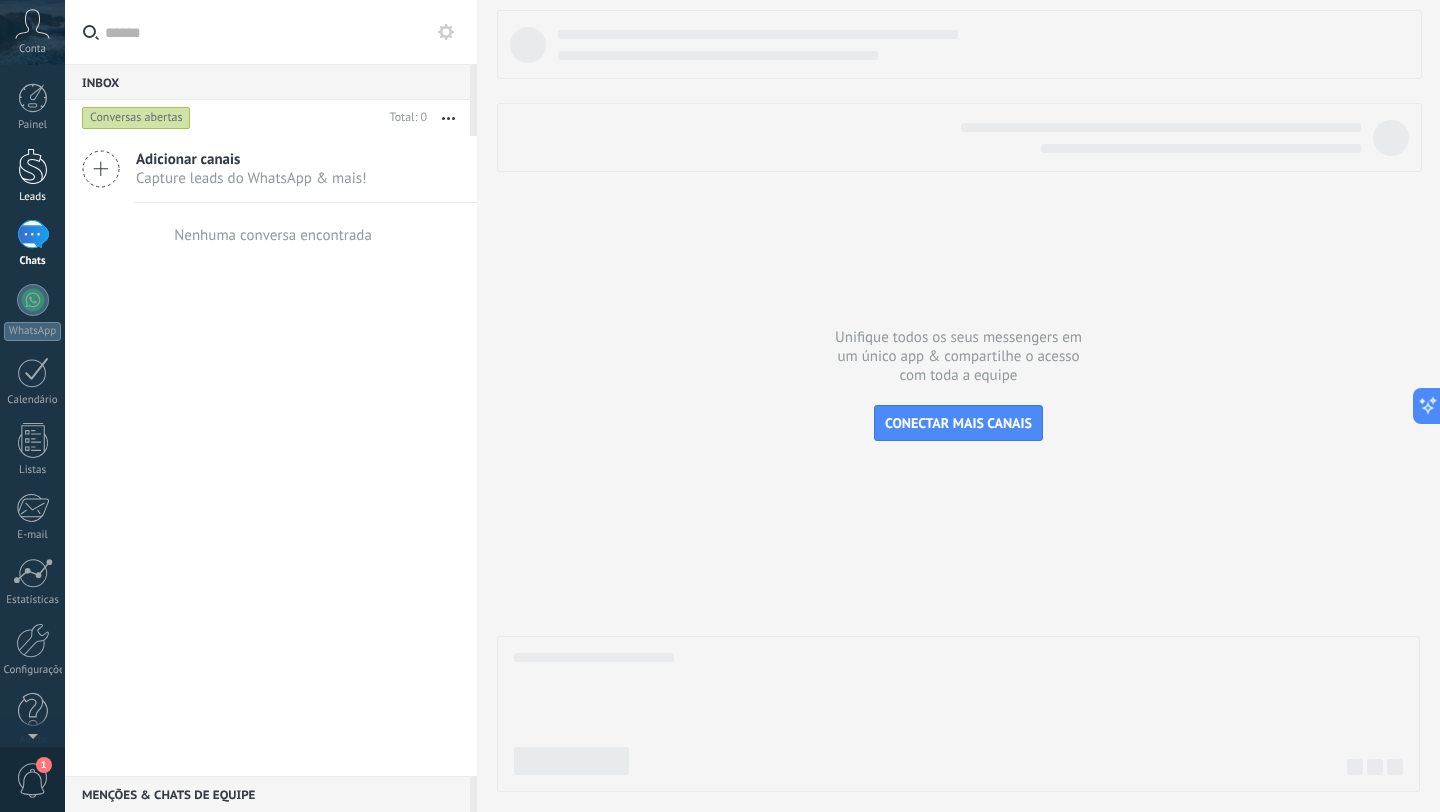 click at bounding box center [33, 166] 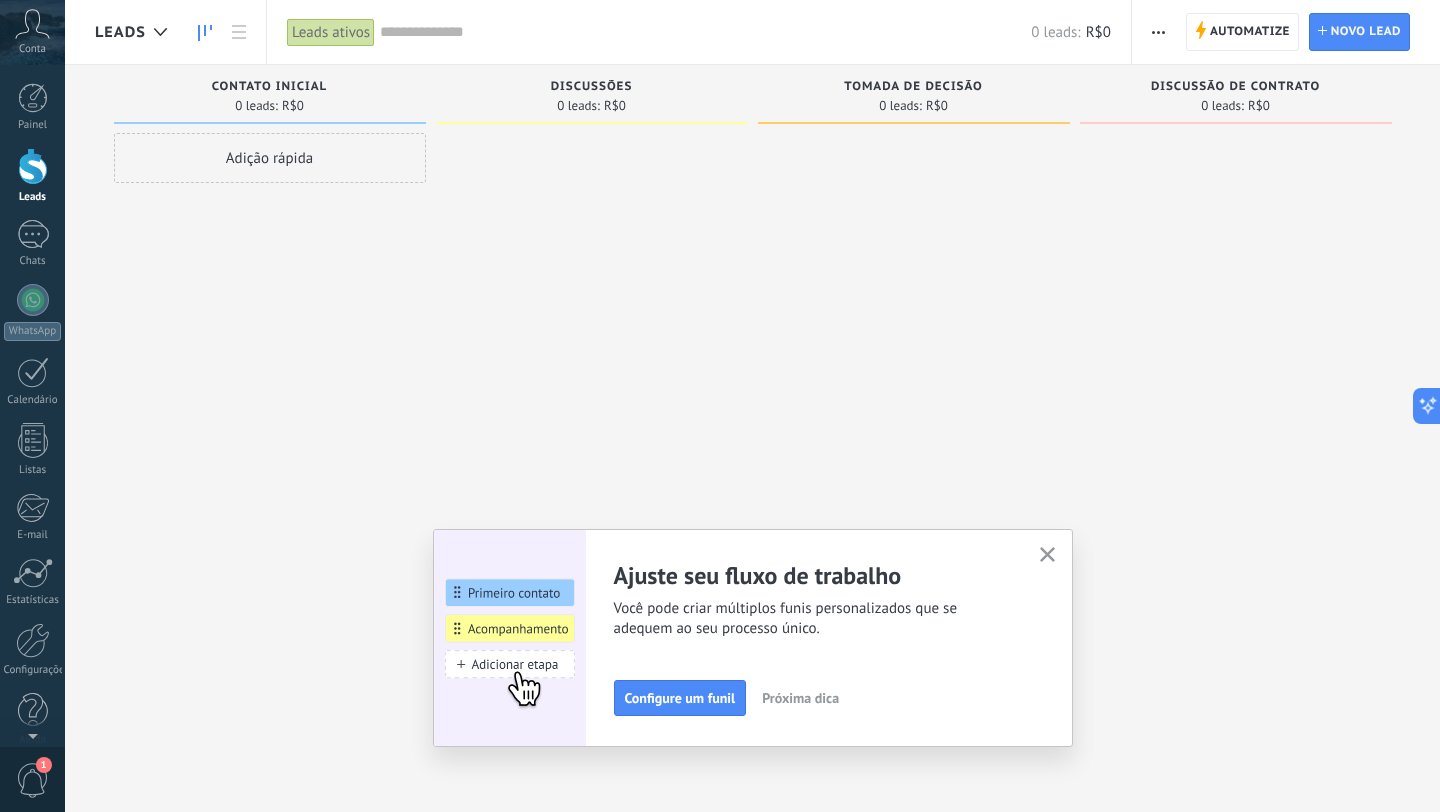 click at bounding box center (1047, 554) 